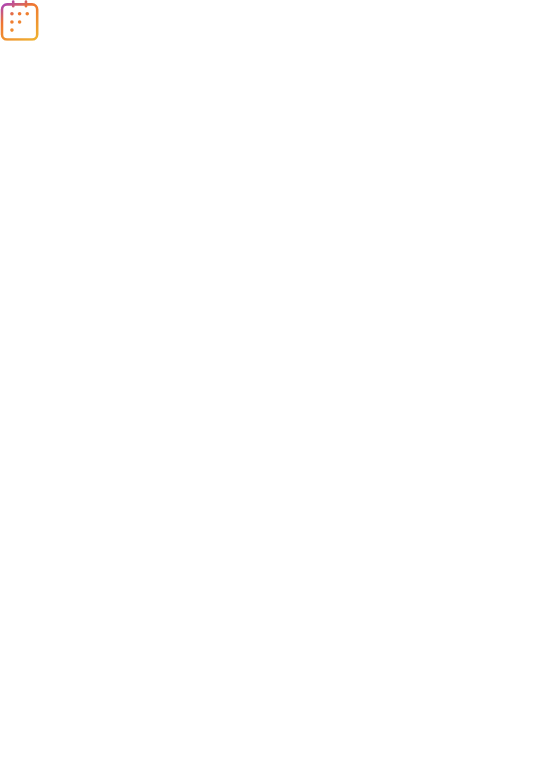 scroll, scrollTop: 0, scrollLeft: 0, axis: both 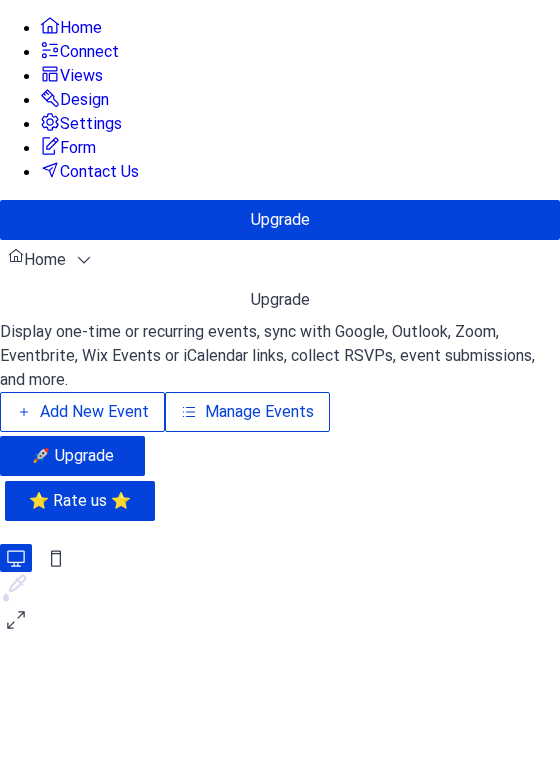 click on "Manage Events" at bounding box center [259, 412] 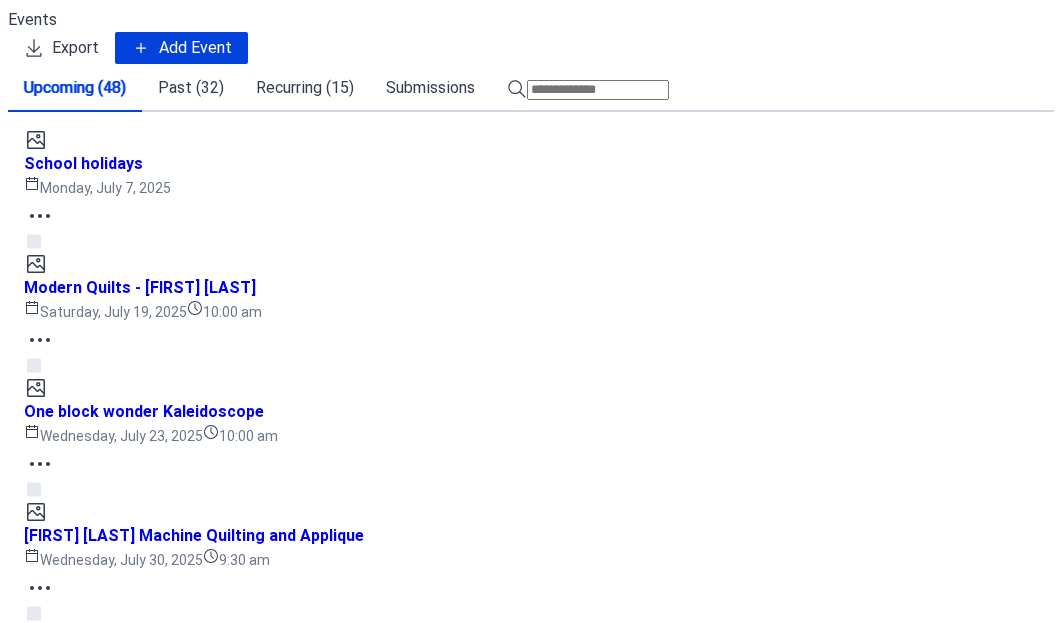 scroll, scrollTop: 0, scrollLeft: 0, axis: both 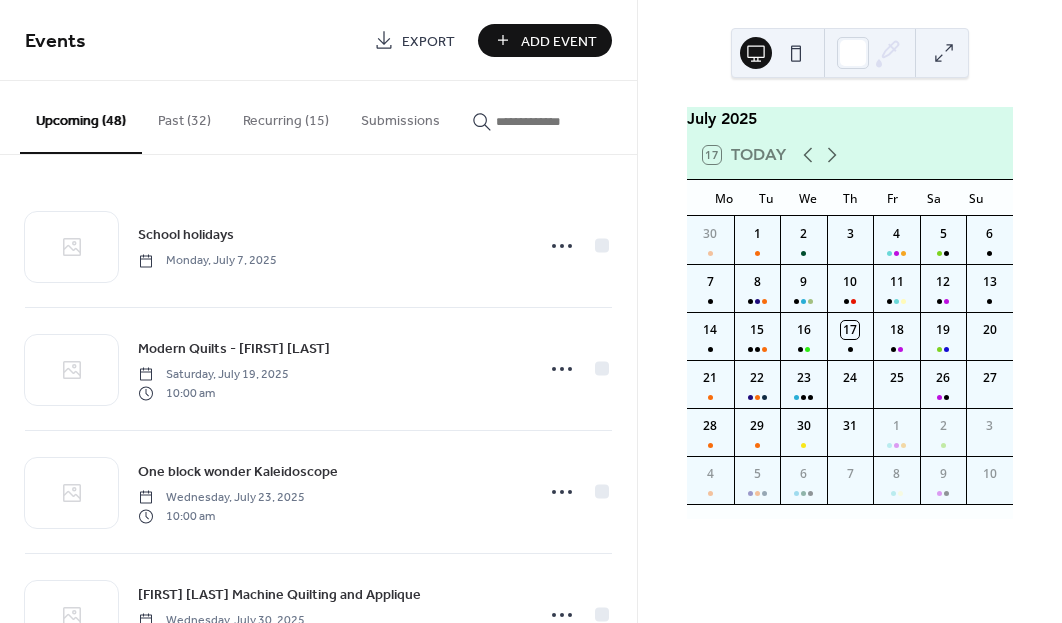 click on "Add Event" at bounding box center (545, 40) 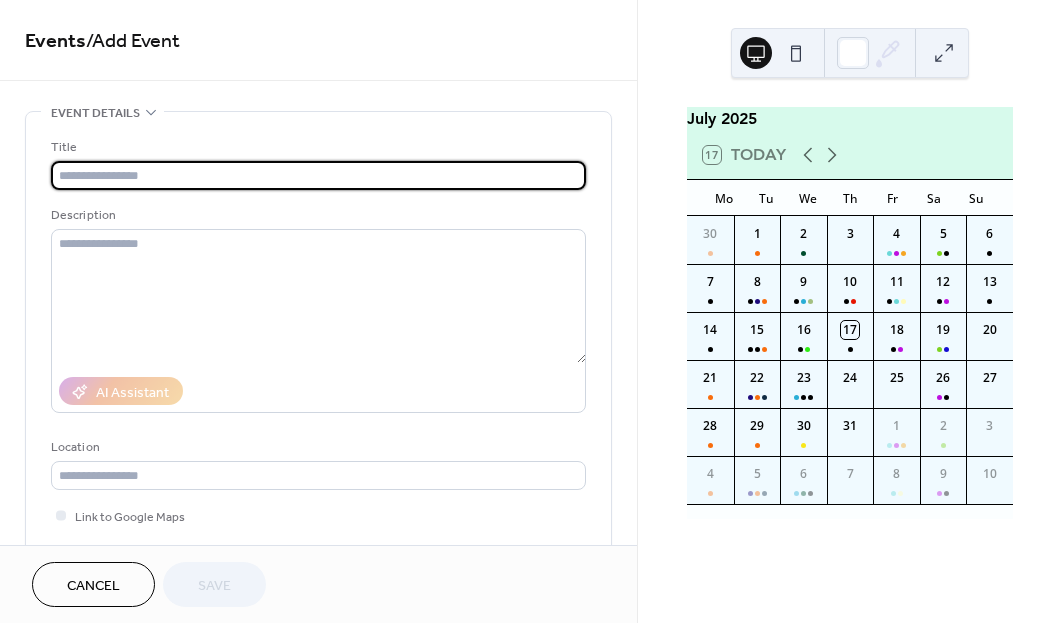click at bounding box center (318, 175) 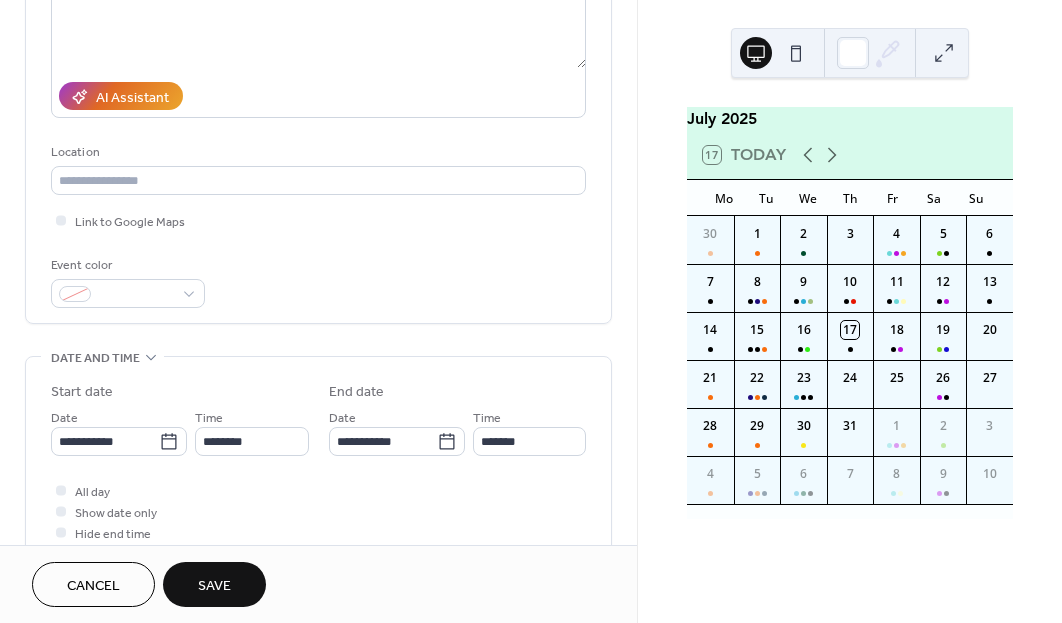 scroll, scrollTop: 299, scrollLeft: 0, axis: vertical 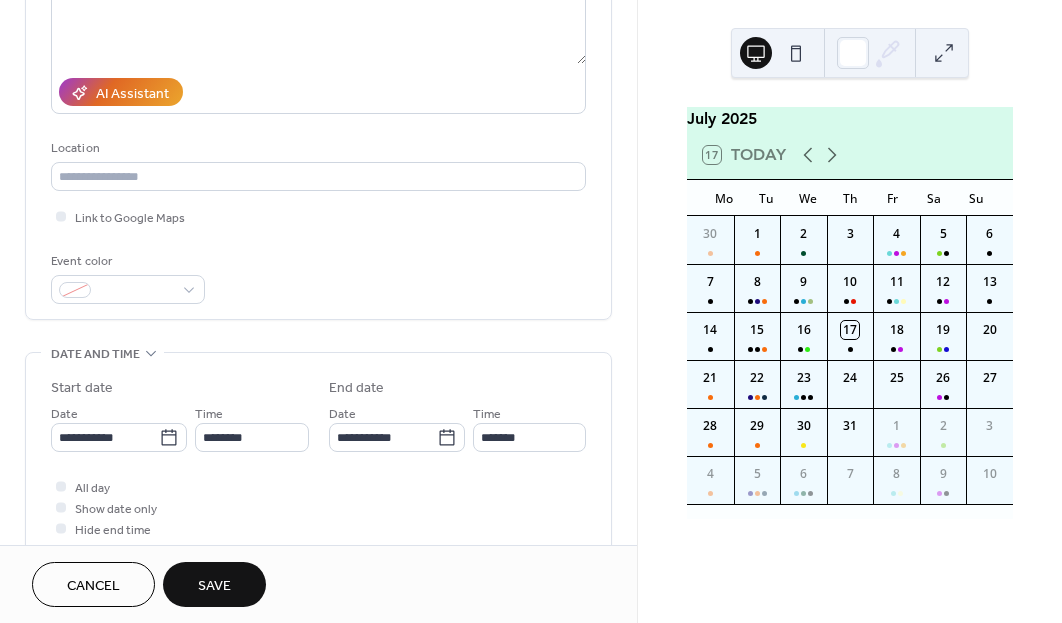 type on "**********" 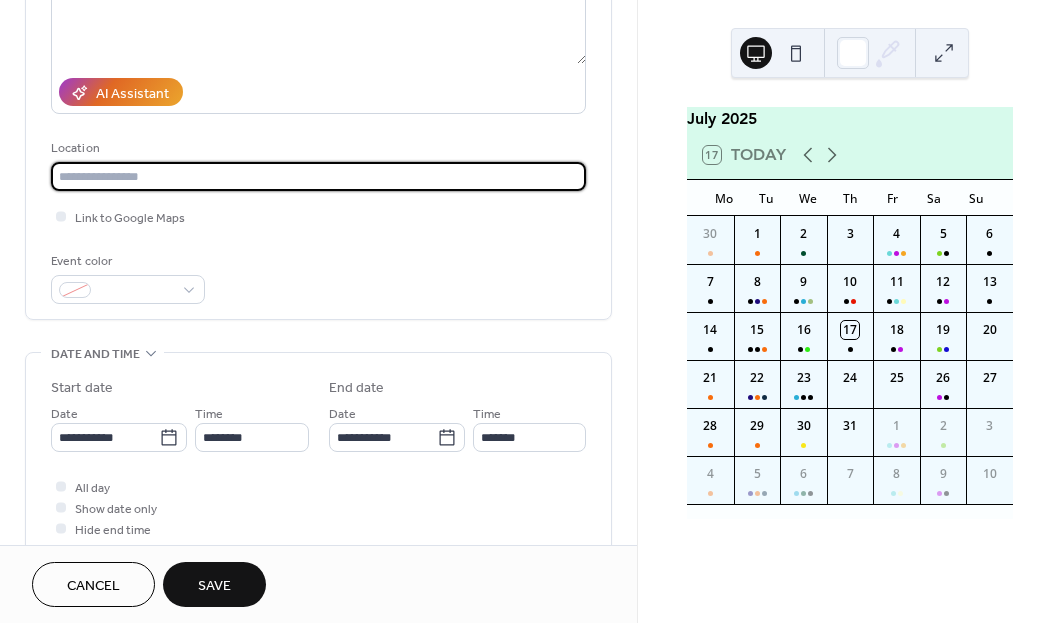 click at bounding box center (318, 176) 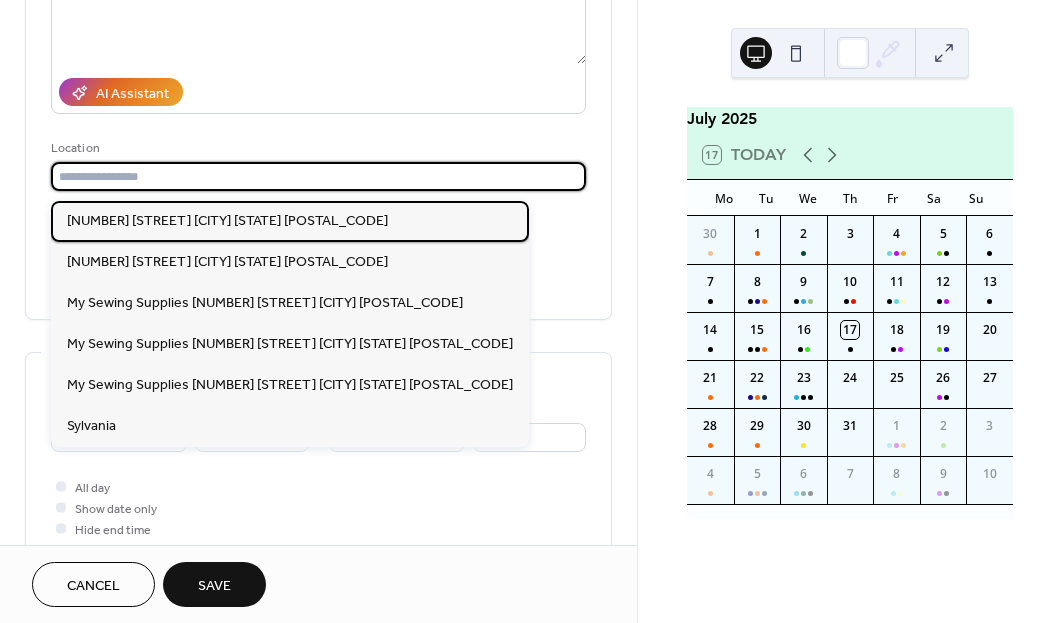 click on "208 Princes Highway Sylvania NSW 2224" at bounding box center [227, 221] 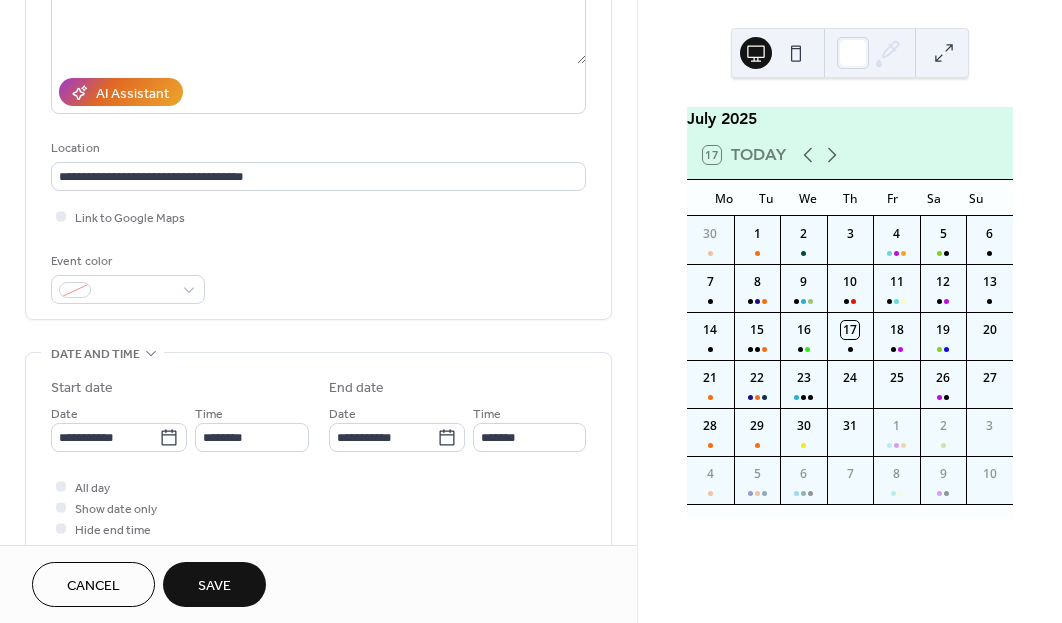 type on "**********" 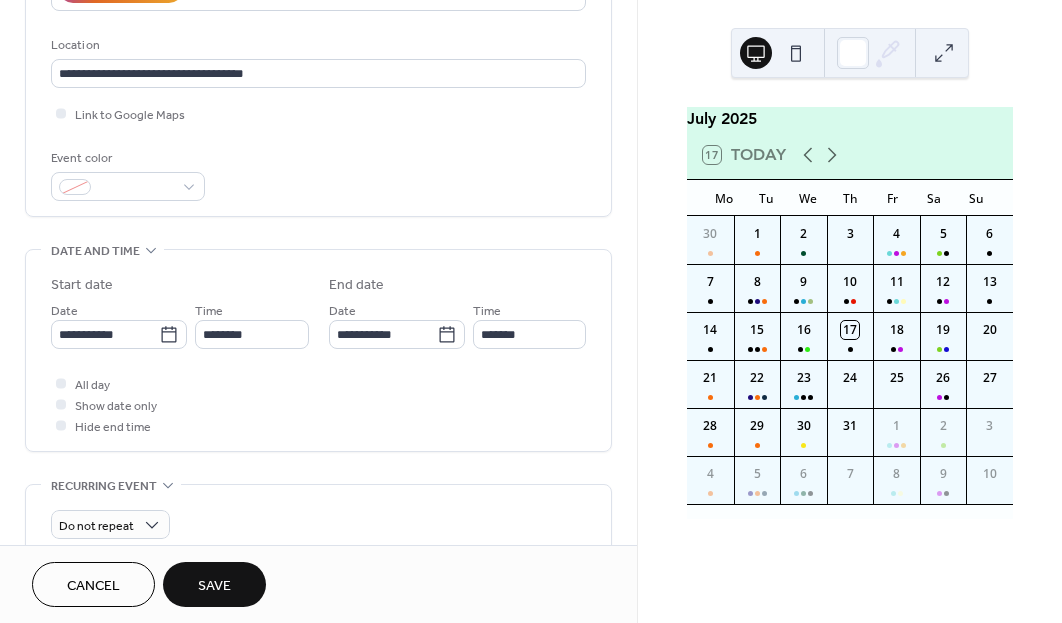 scroll, scrollTop: 449, scrollLeft: 0, axis: vertical 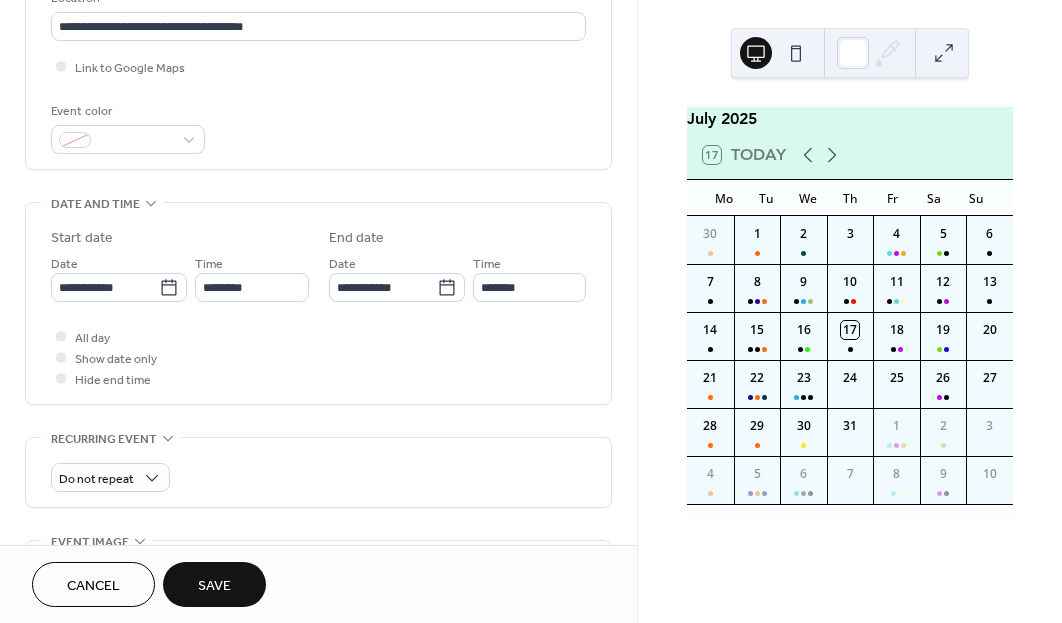 click 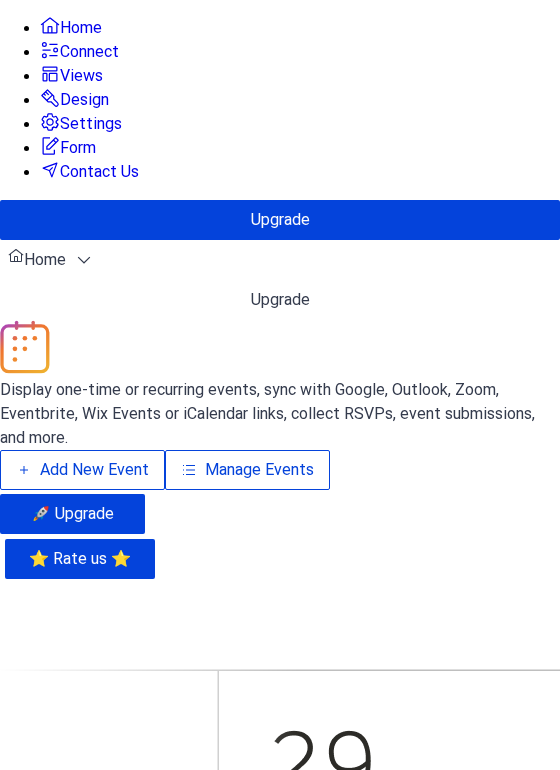 scroll, scrollTop: 0, scrollLeft: 0, axis: both 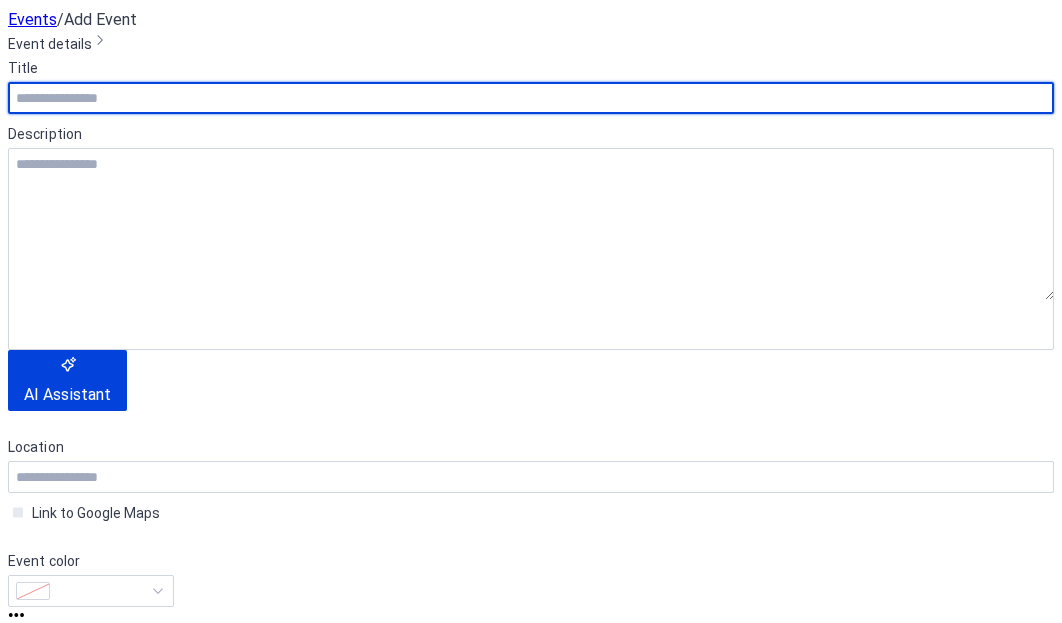 click at bounding box center (531, 98) 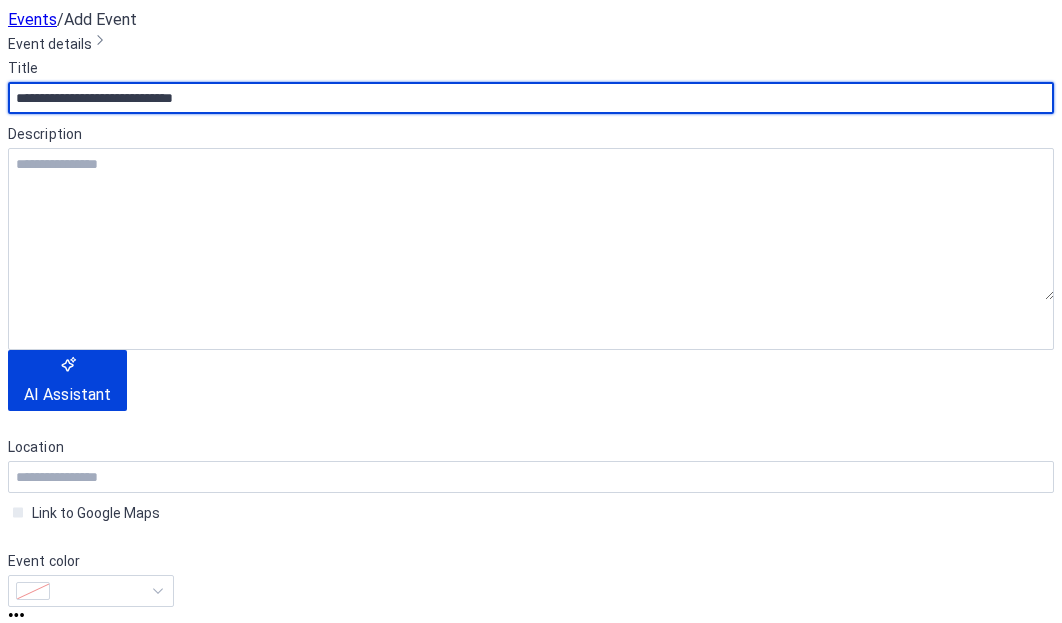 scroll, scrollTop: 278, scrollLeft: 0, axis: vertical 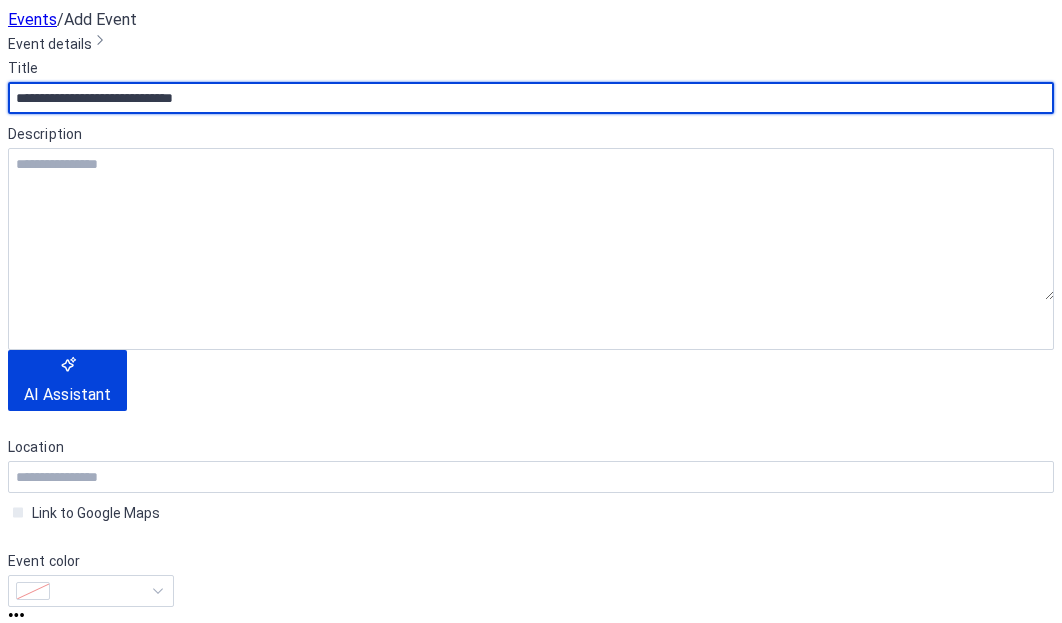 type on "**********" 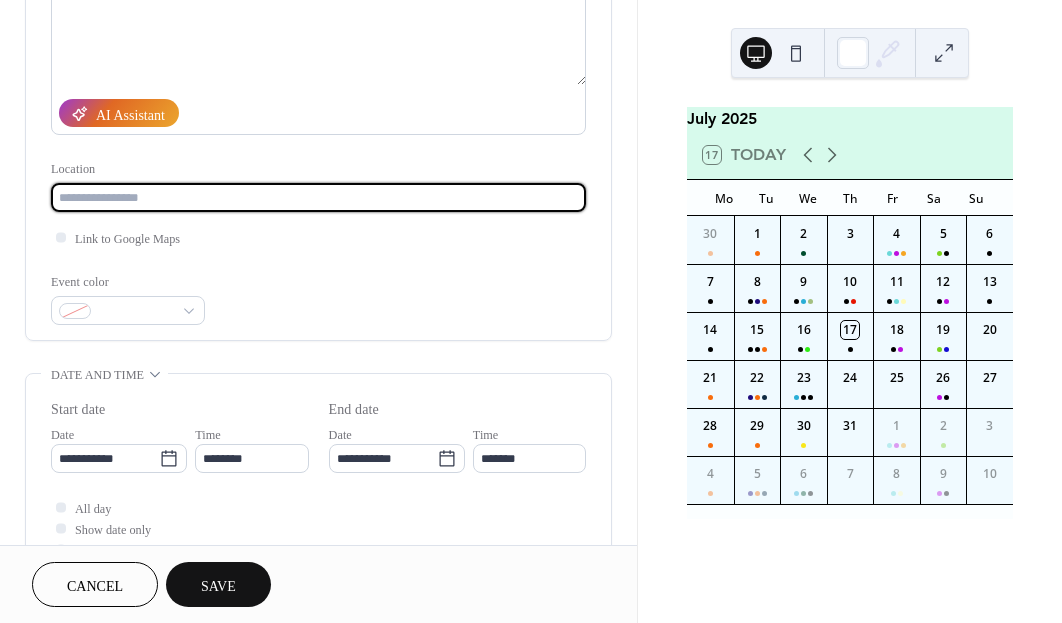 click at bounding box center (318, 197) 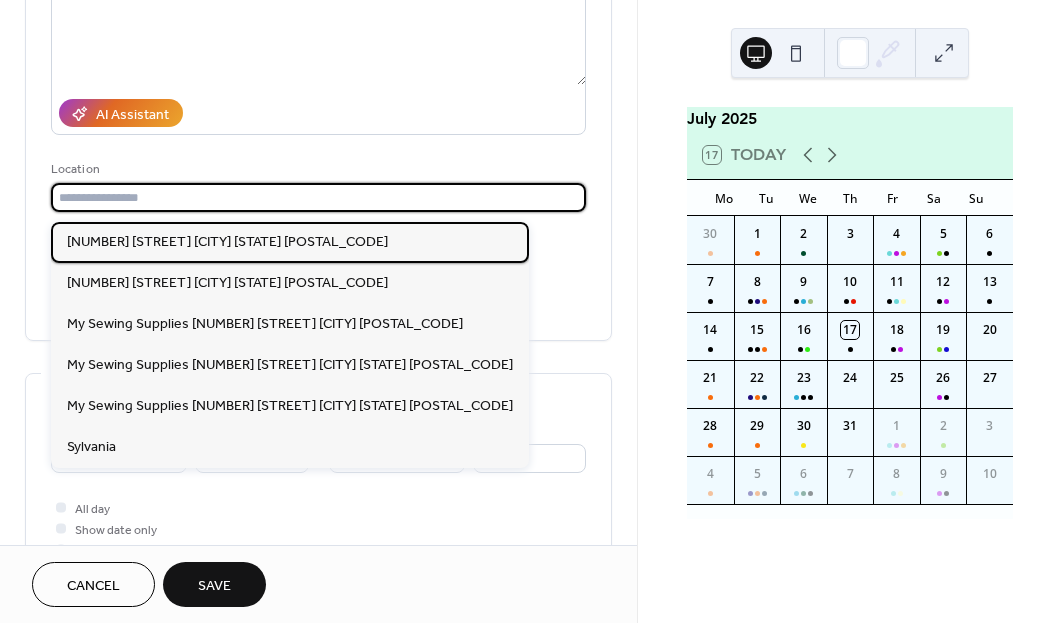 click on "[NUMBER] [STREET] [CITY] [STATE] [POSTAL_CODE]" at bounding box center (290, 242) 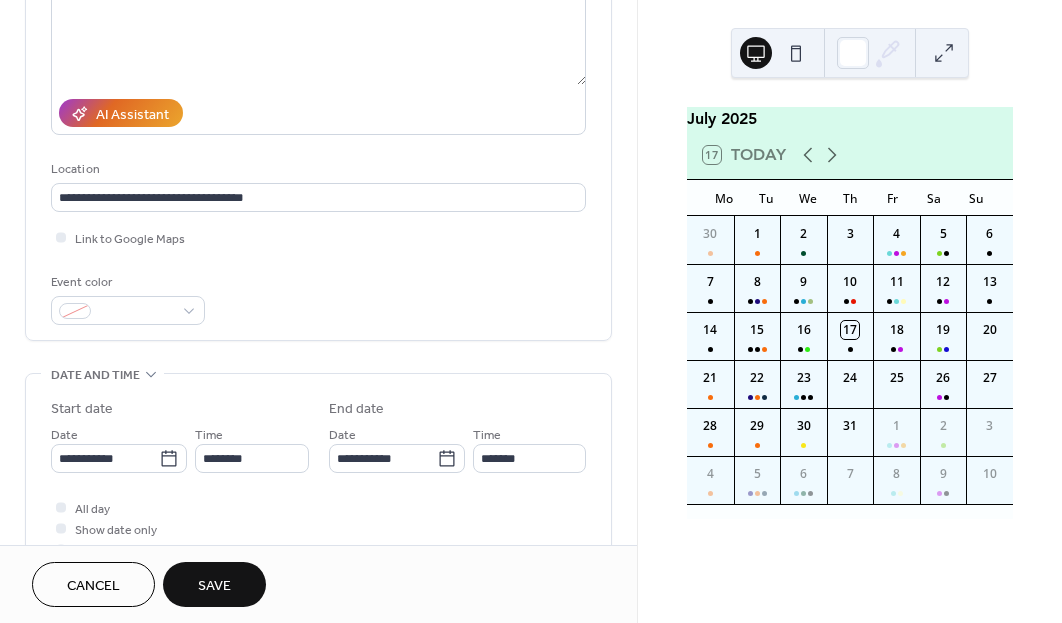 click 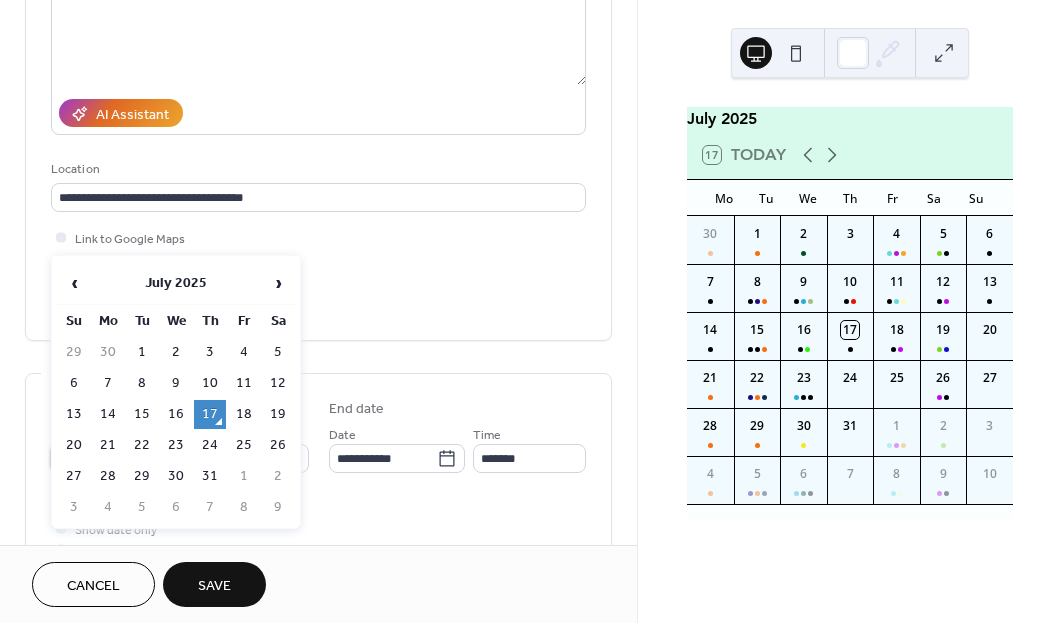 scroll, scrollTop: 510, scrollLeft: 0, axis: vertical 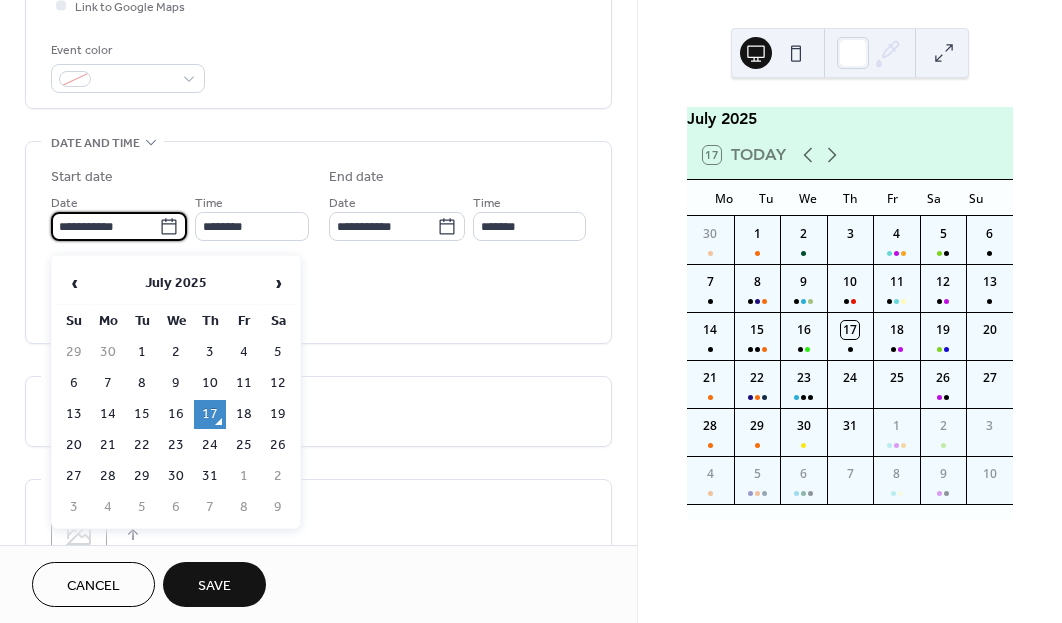click on "›" at bounding box center (278, 283) 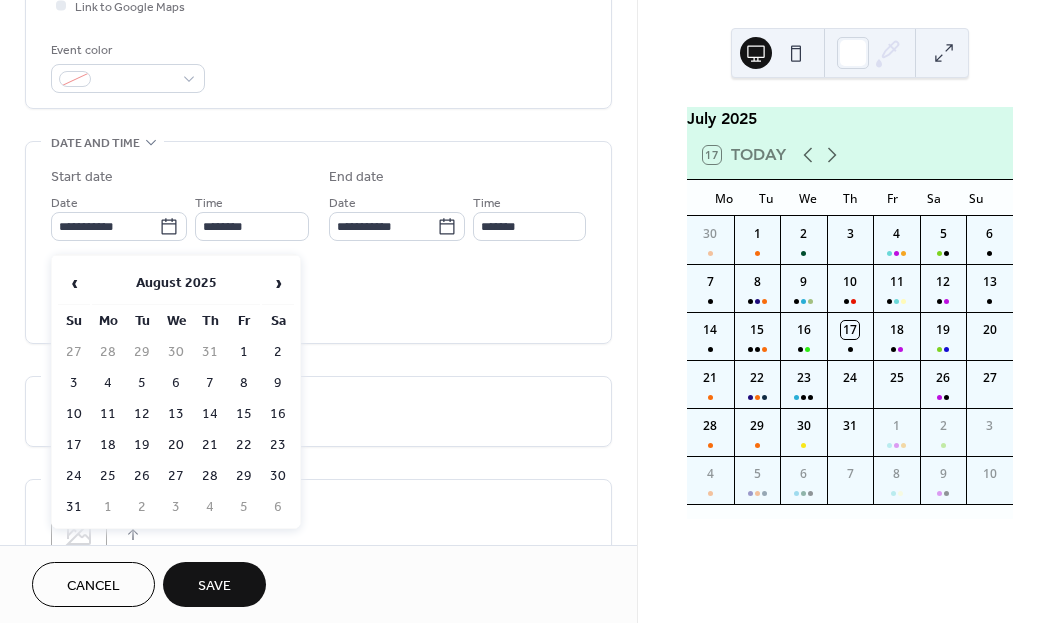 click on "›" at bounding box center [278, 283] 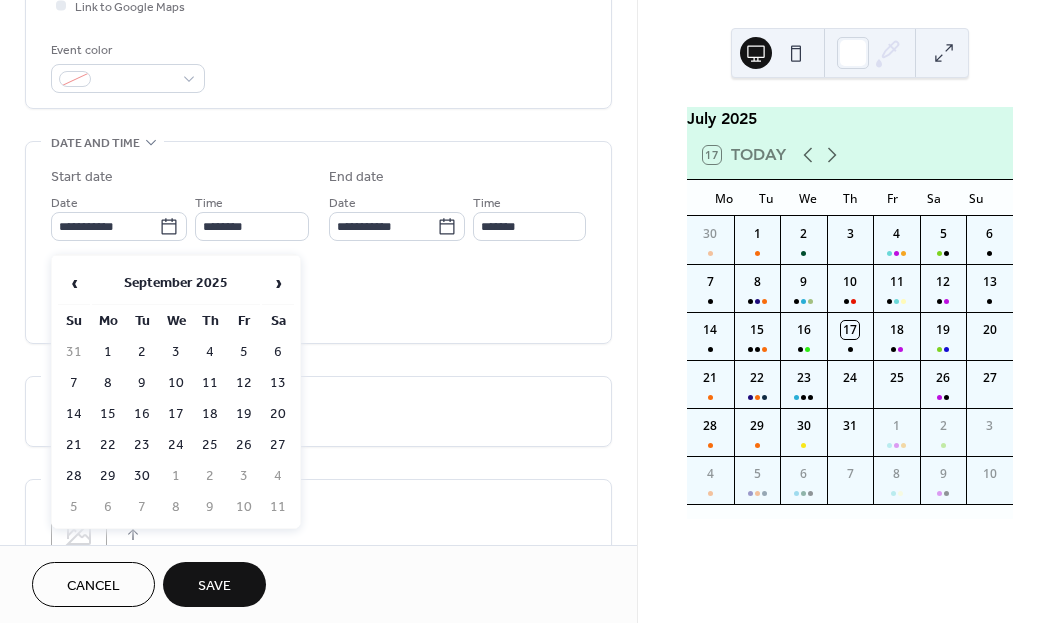 click on "›" at bounding box center [278, 283] 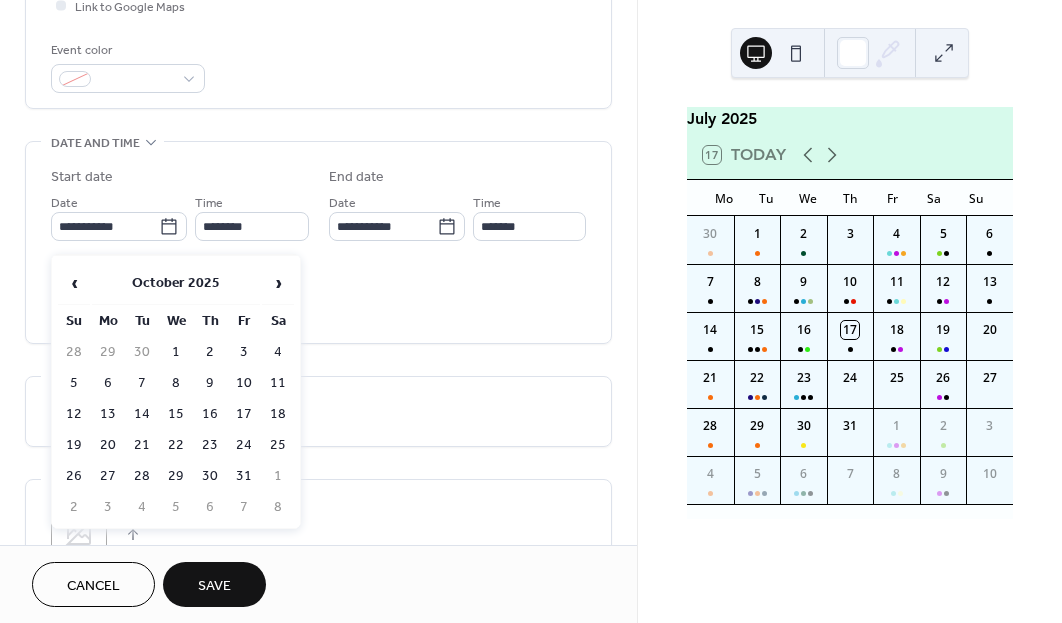 click on "›" at bounding box center (278, 283) 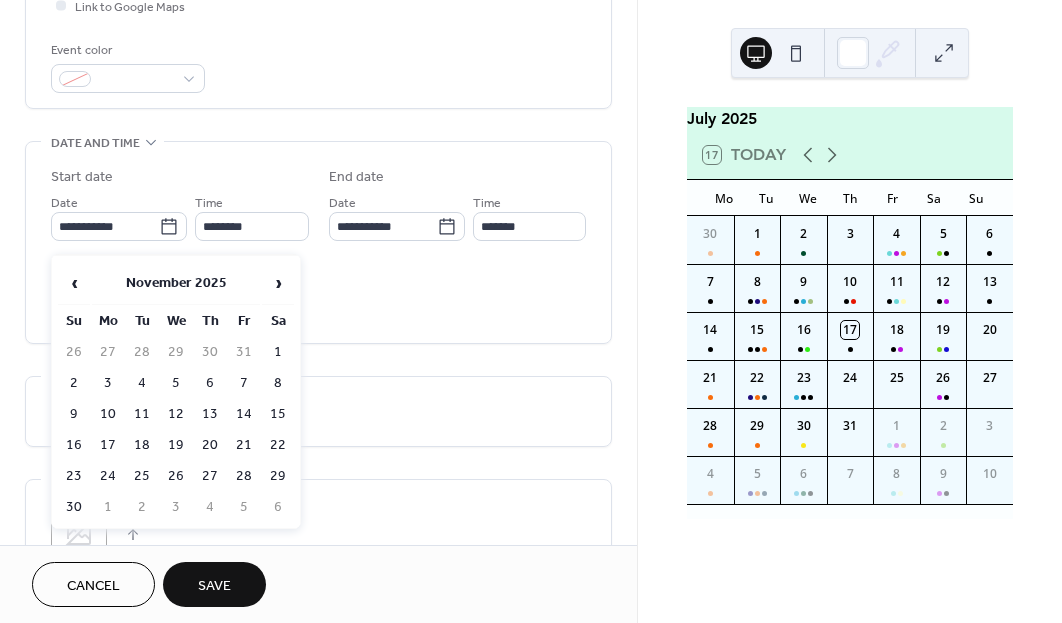 click on "1" at bounding box center (278, 352) 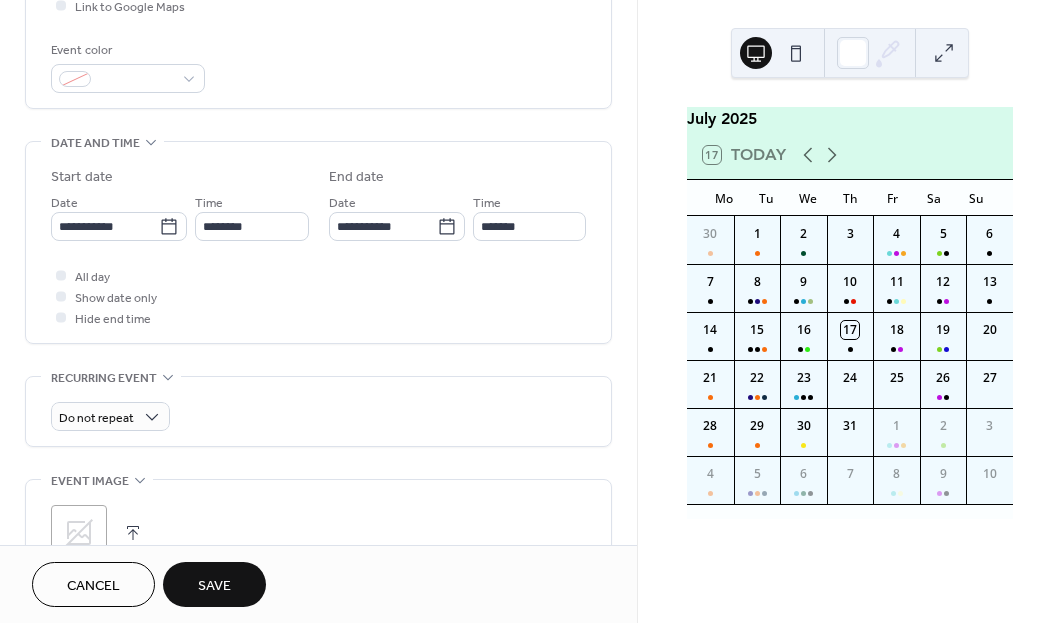 click 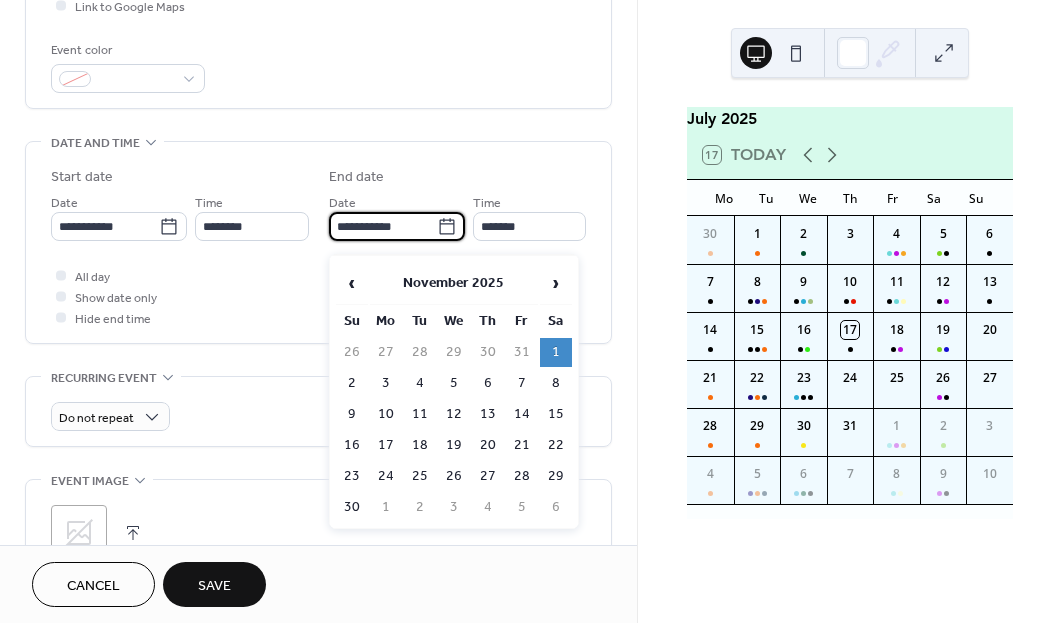 click on "2" at bounding box center (352, 383) 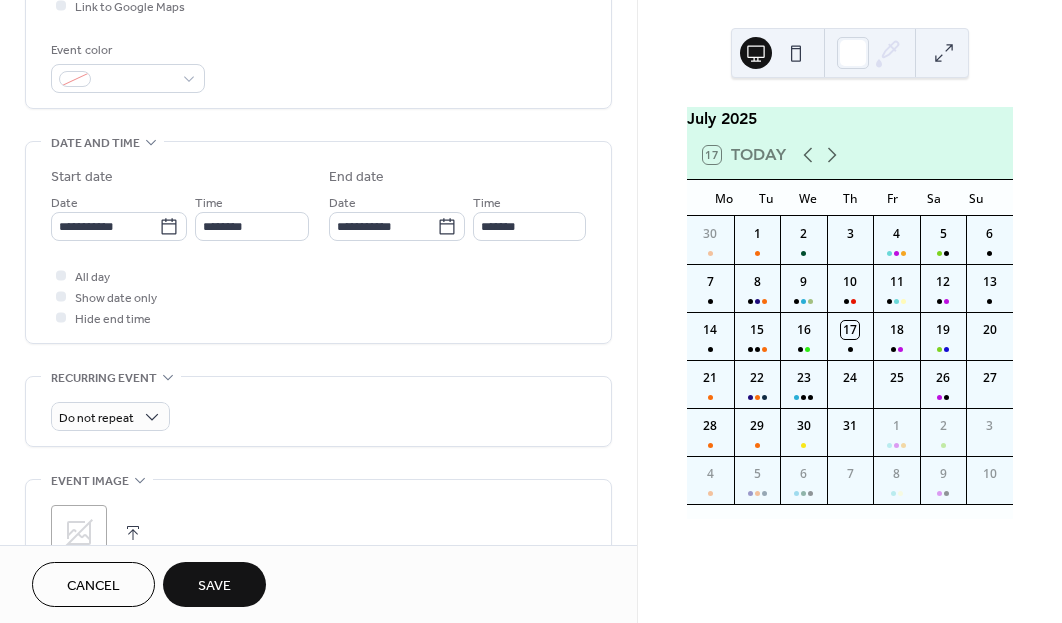 type on "**********" 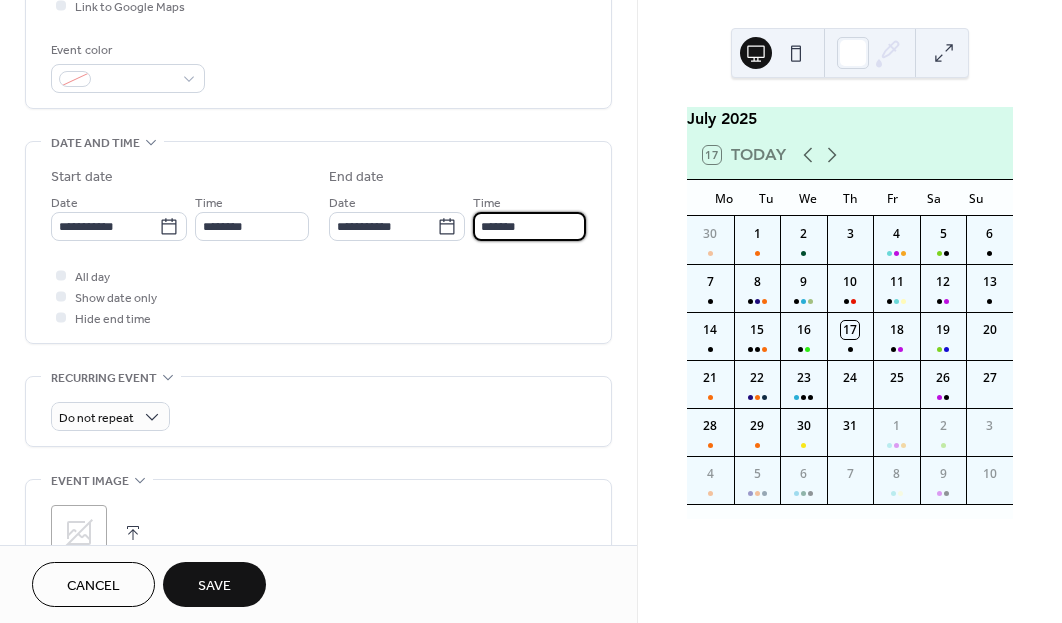 click on "*******" at bounding box center (529, 226) 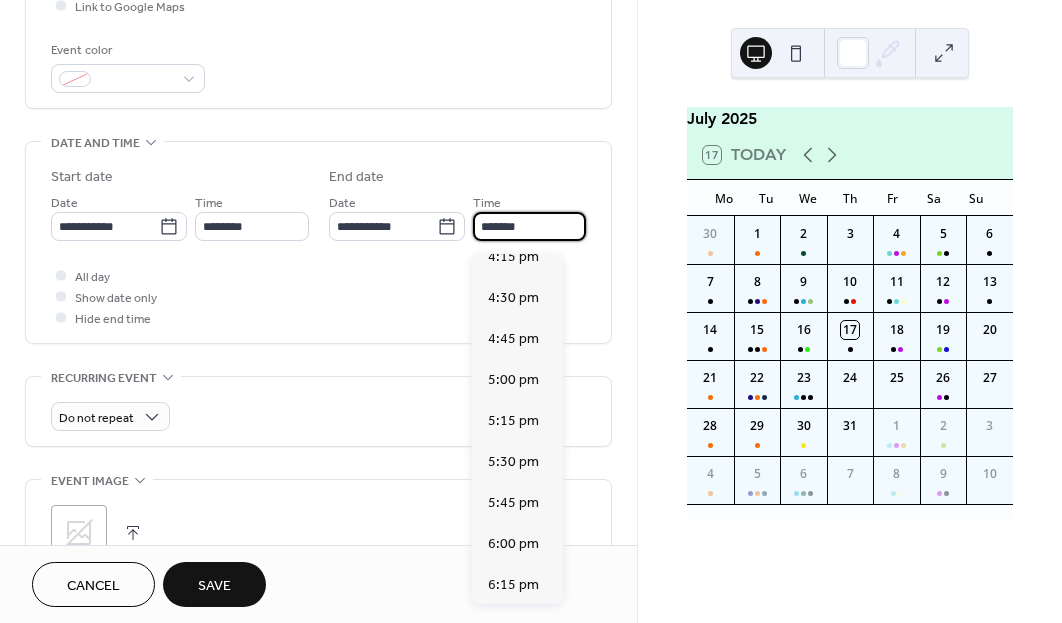 scroll, scrollTop: 2674, scrollLeft: 0, axis: vertical 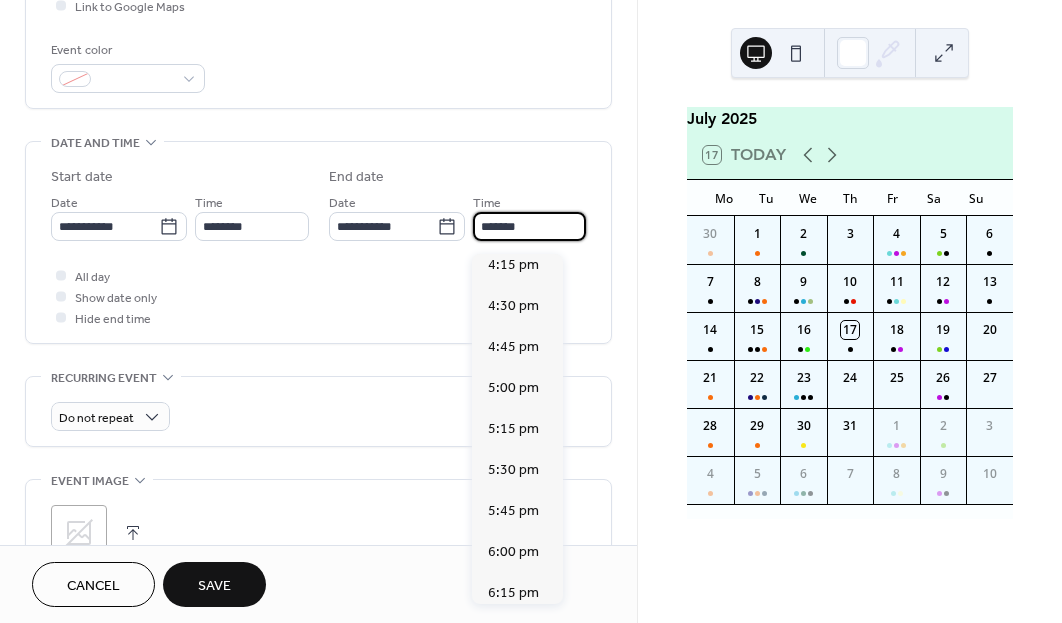 click on "4:00 pm" at bounding box center [517, 224] 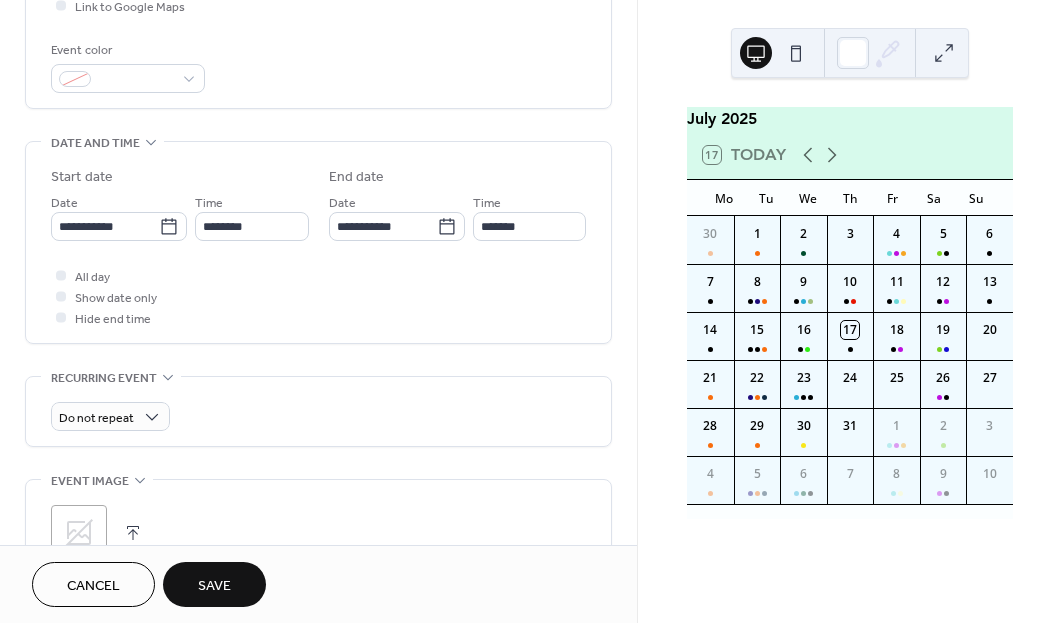 type on "*******" 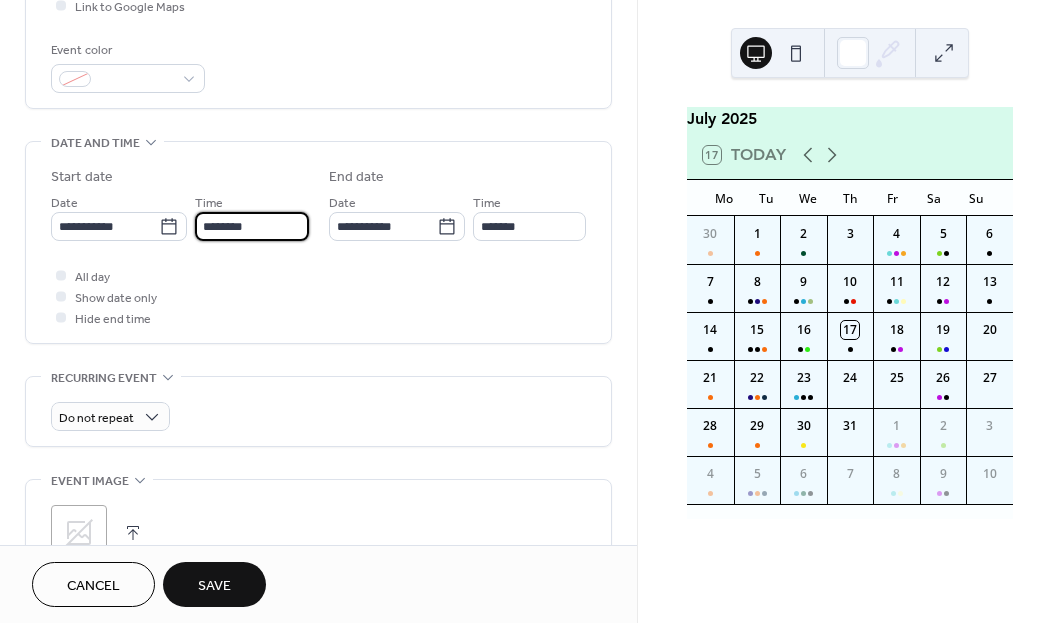 click on "********" at bounding box center (251, 226) 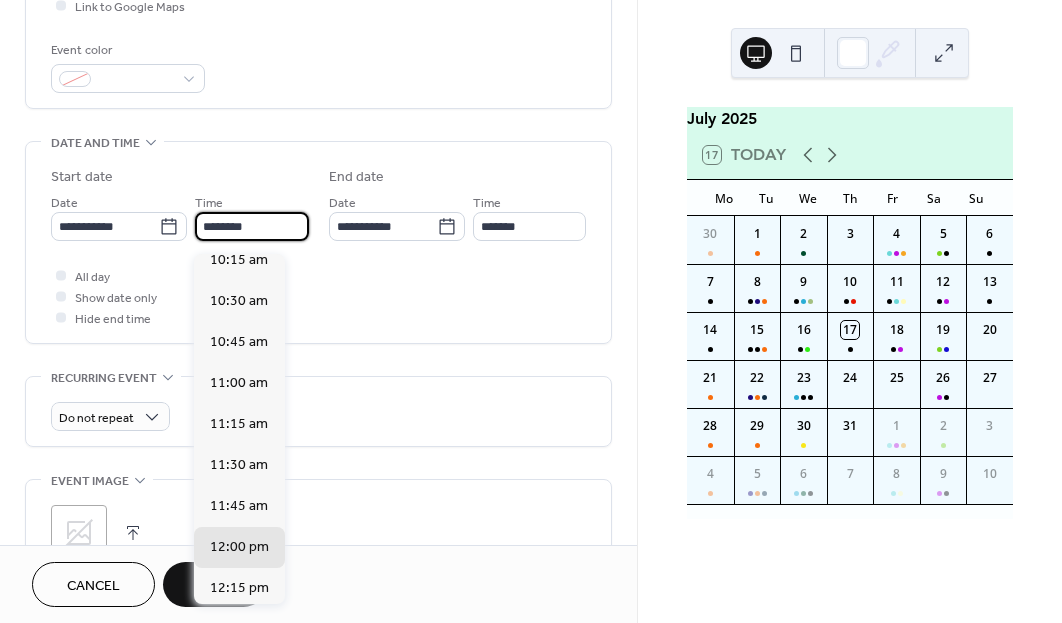 scroll, scrollTop: 1676, scrollLeft: 0, axis: vertical 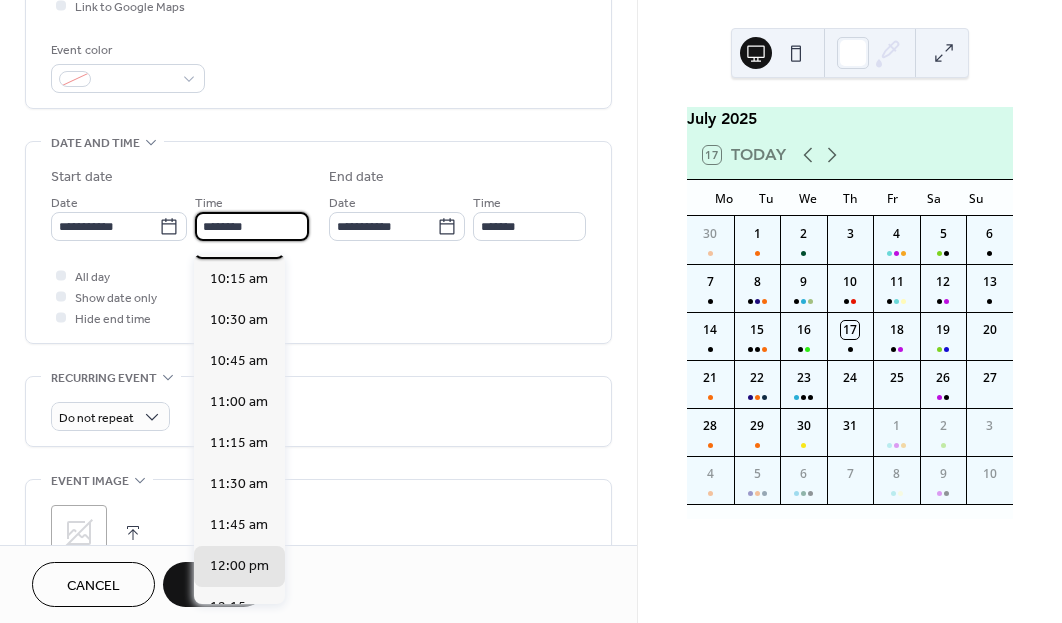 click on "10:00 am" at bounding box center (239, 238) 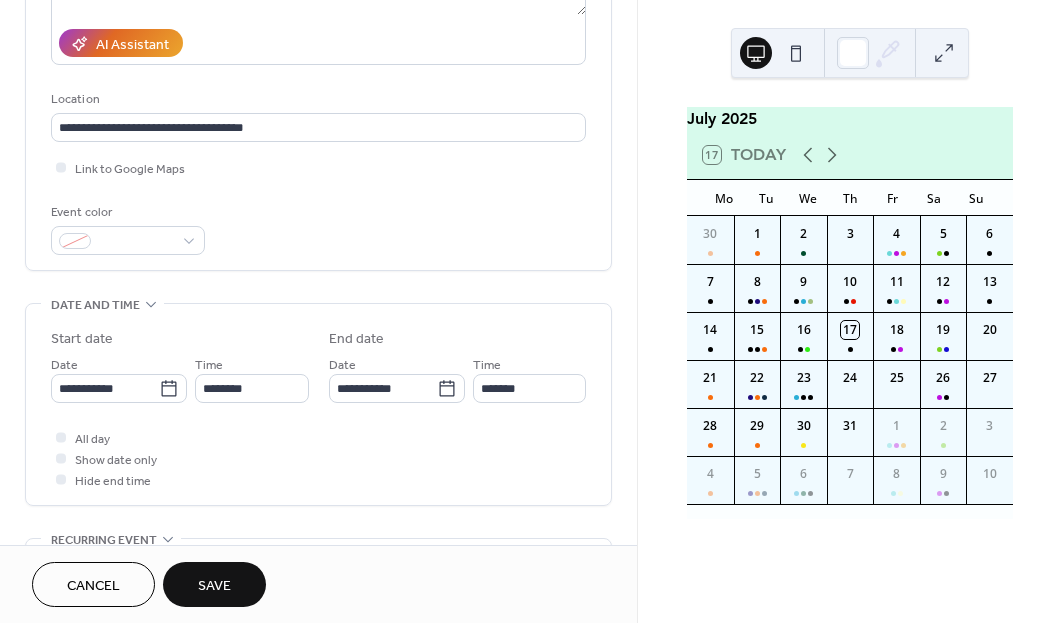 scroll, scrollTop: 361, scrollLeft: 0, axis: vertical 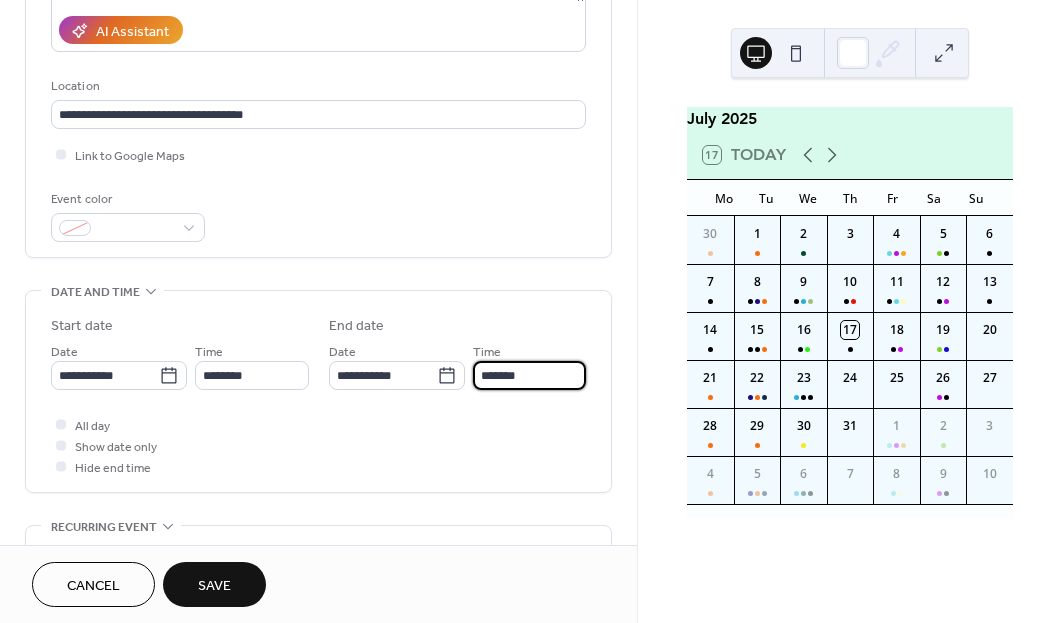 click on "*******" at bounding box center (529, 375) 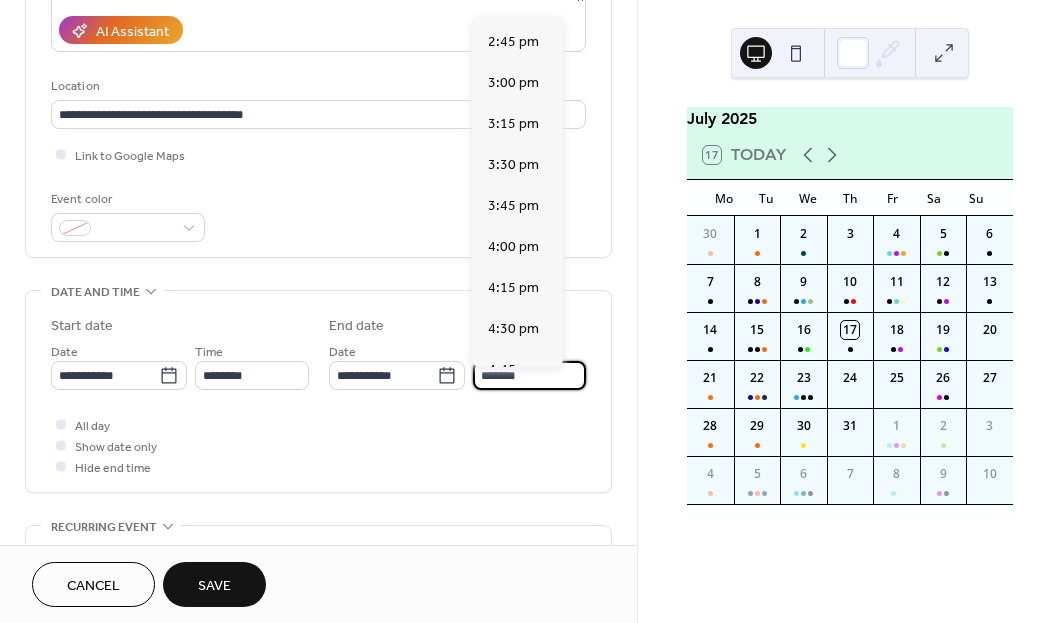 scroll, scrollTop: 2424, scrollLeft: 0, axis: vertical 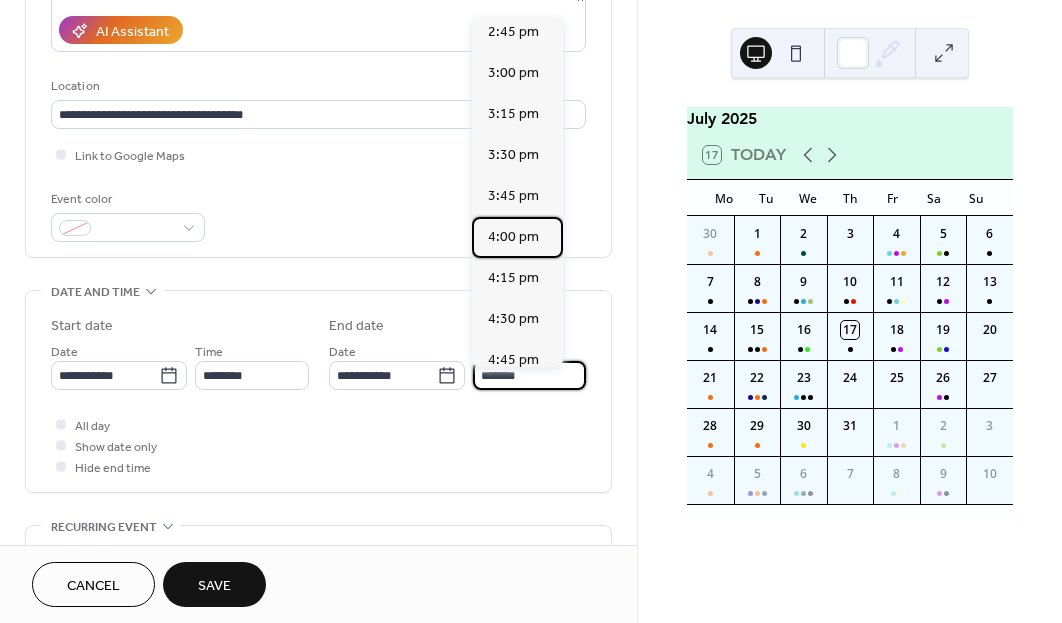 click on "4:00 pm" at bounding box center (517, 237) 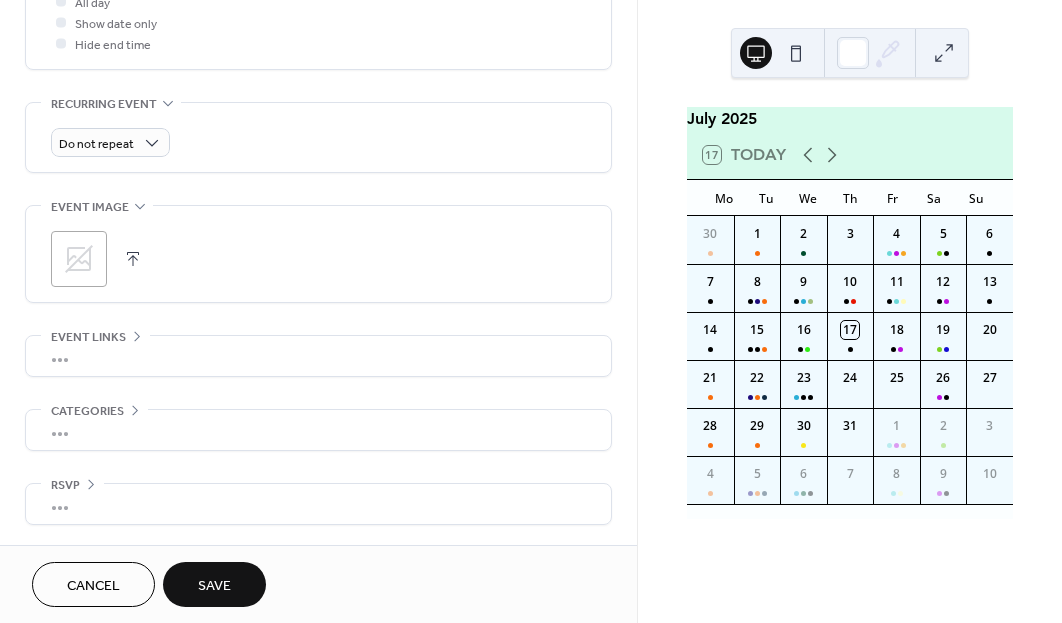 scroll, scrollTop: 797, scrollLeft: 0, axis: vertical 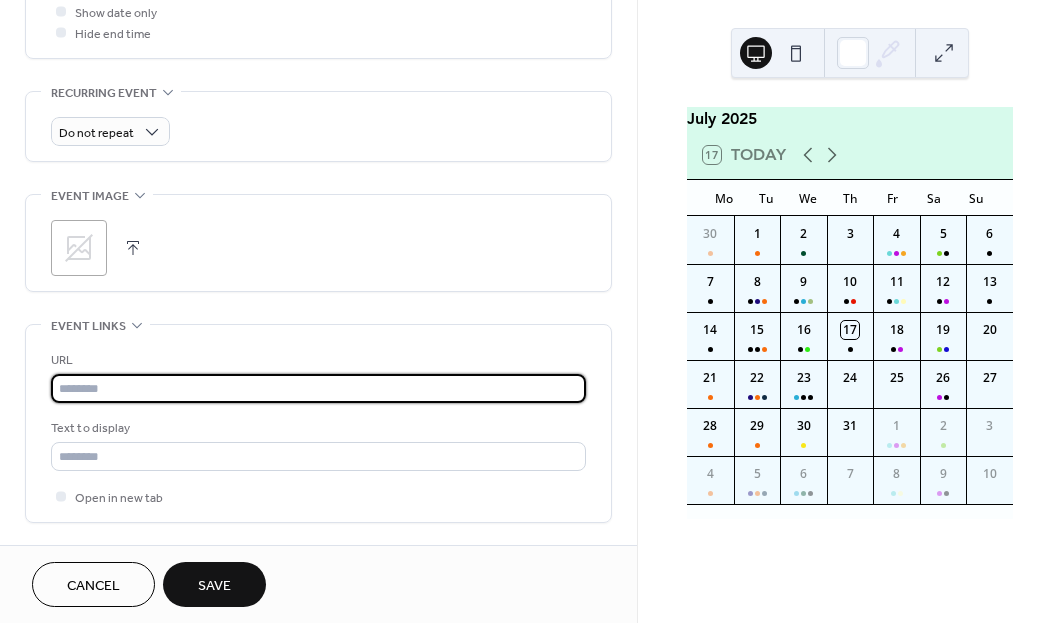 click at bounding box center (318, 388) 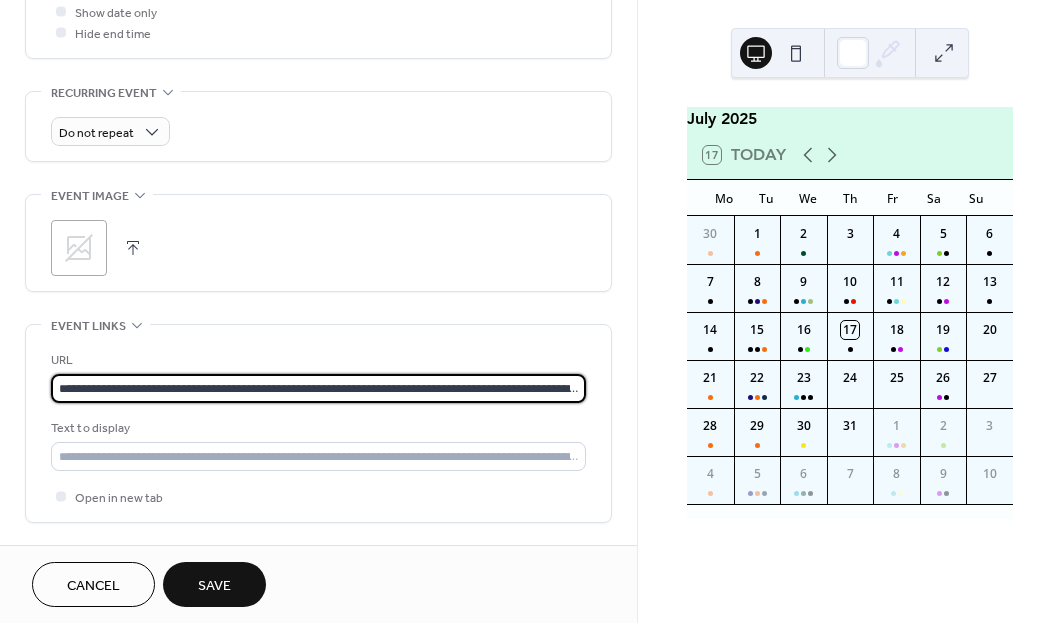 type on "**********" 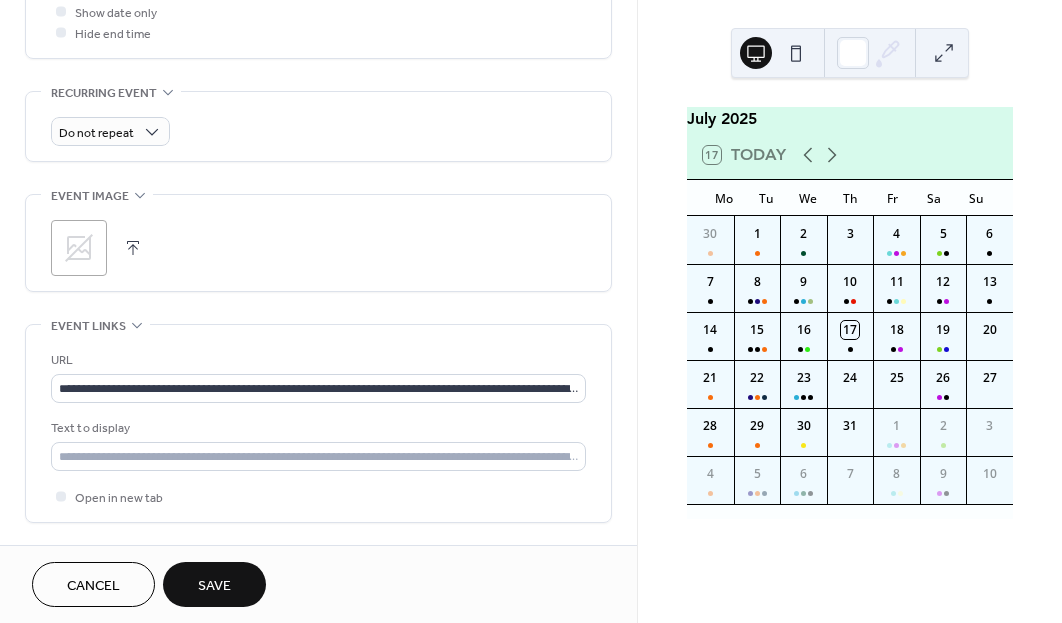 click on "Save" at bounding box center (214, 586) 